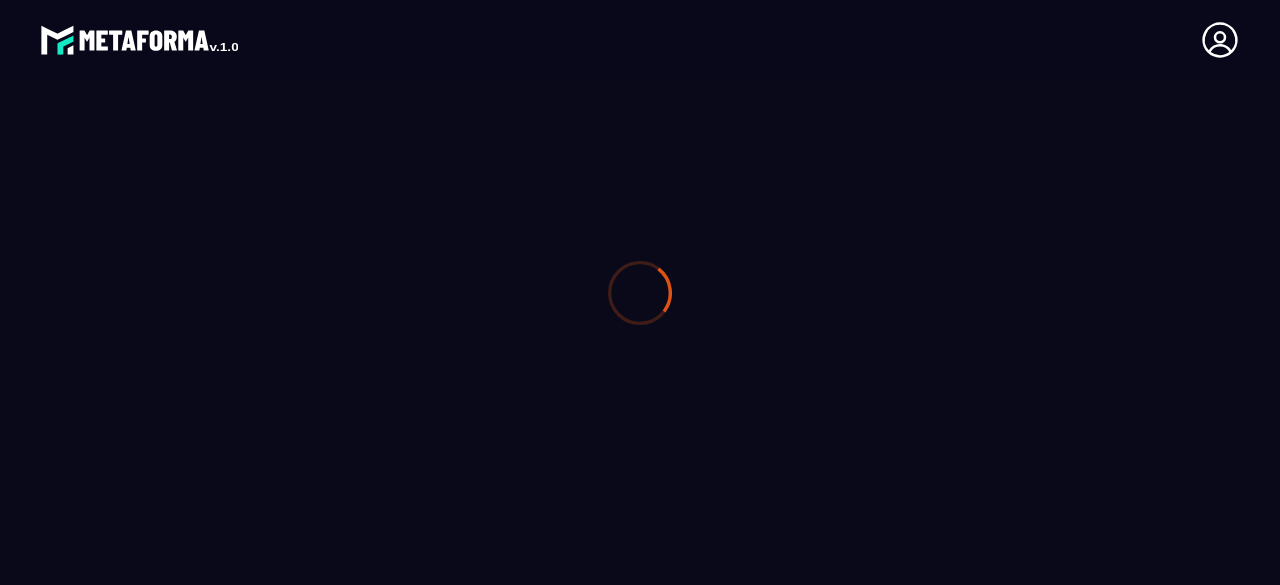 scroll, scrollTop: 0, scrollLeft: 0, axis: both 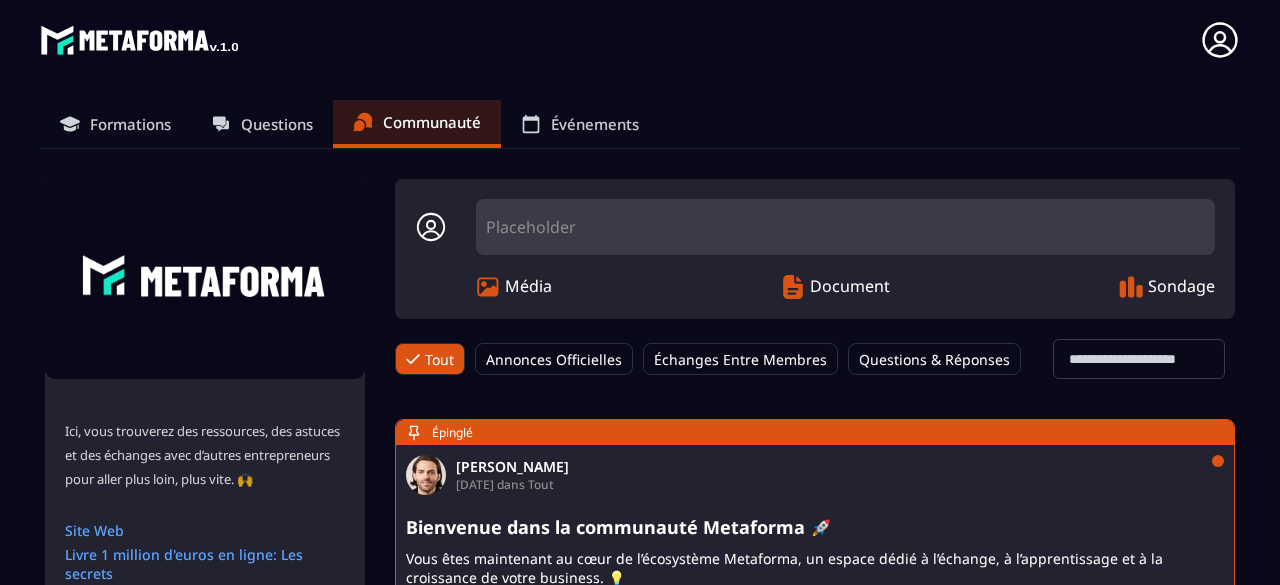 click on "Formations" at bounding box center [130, 124] 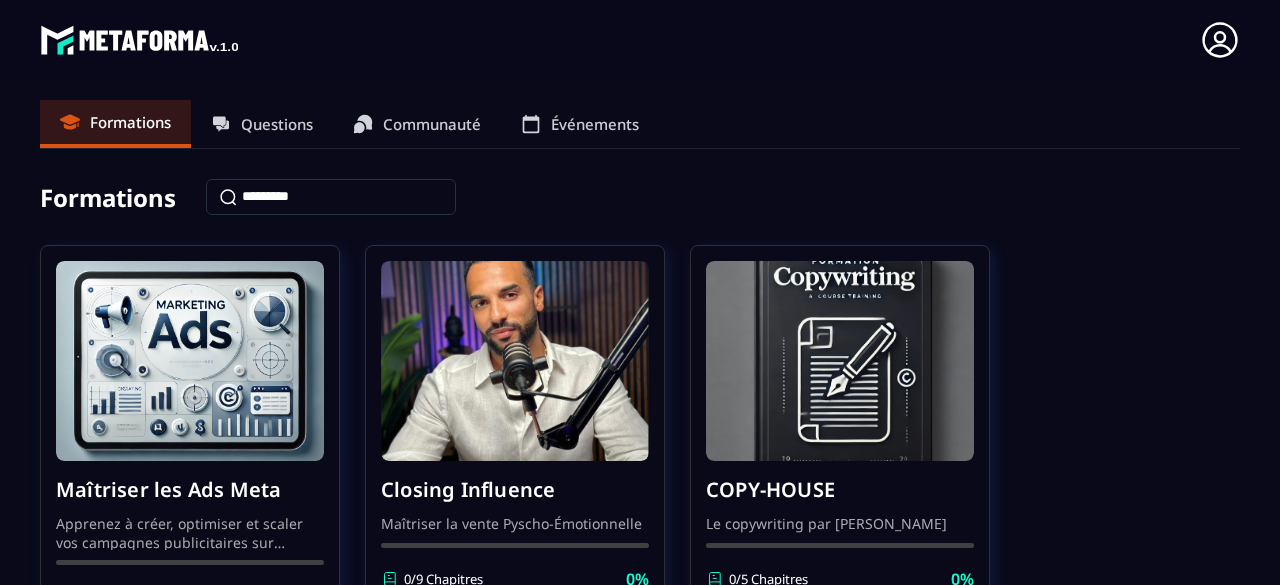 click on "Questions" at bounding box center (277, 124) 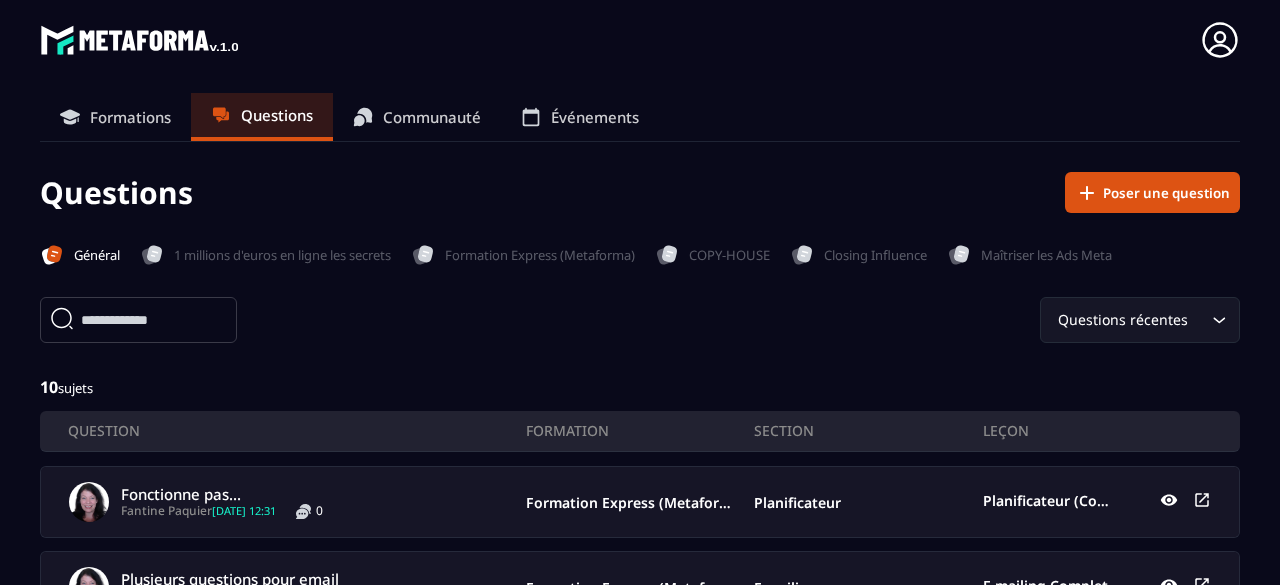 scroll, scrollTop: 0, scrollLeft: 0, axis: both 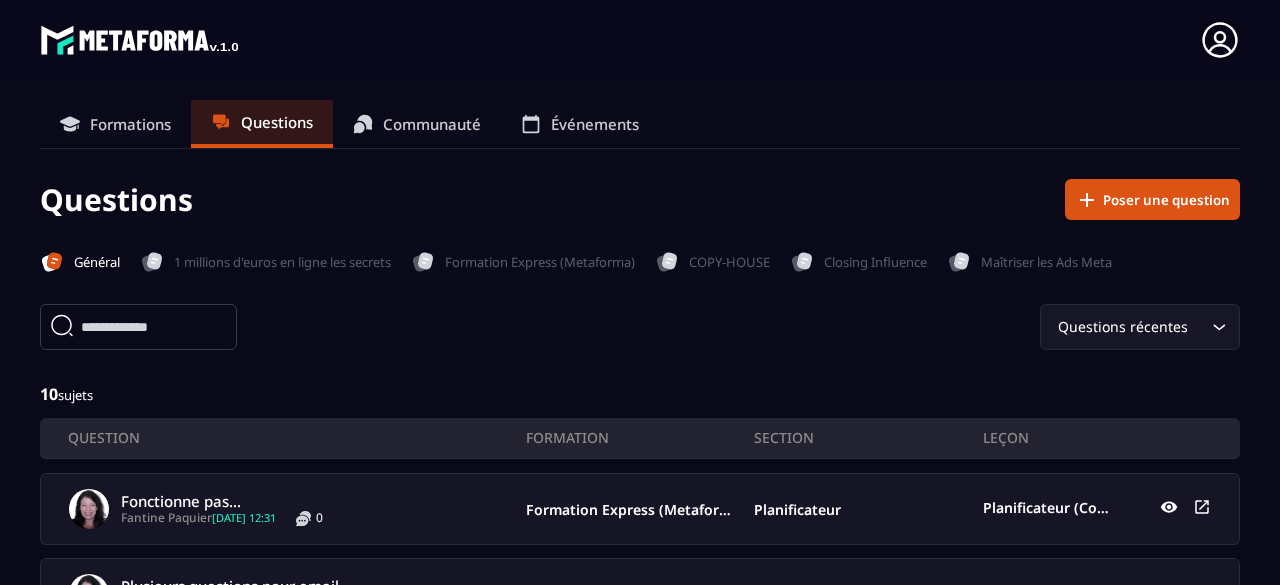 click 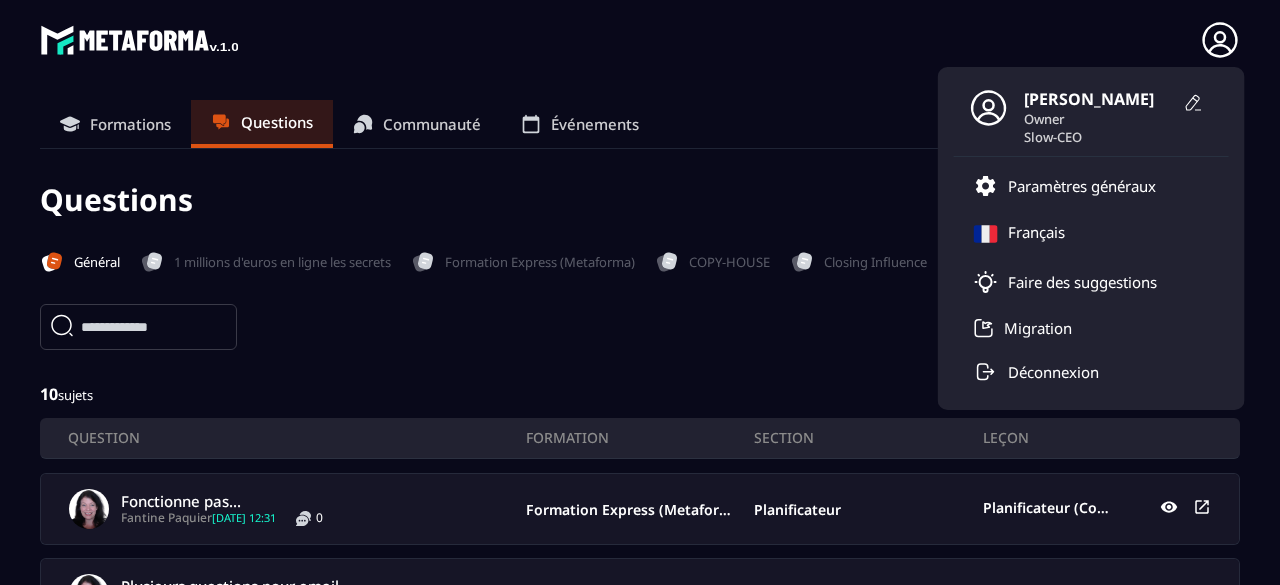 click at bounding box center [139, 40] 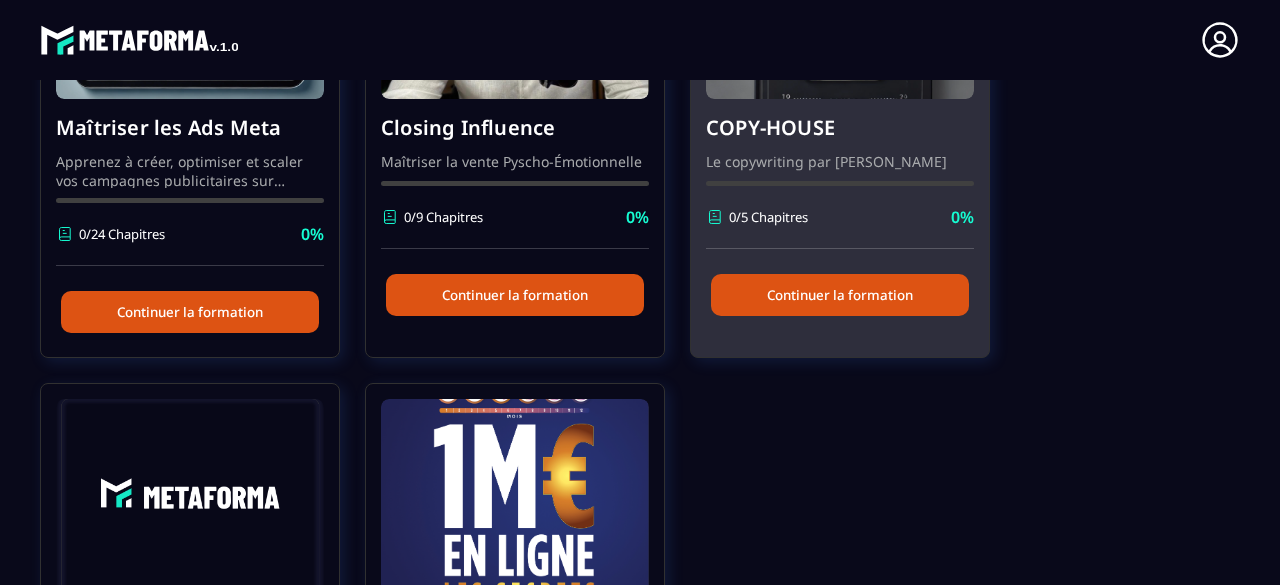 scroll, scrollTop: 500, scrollLeft: 0, axis: vertical 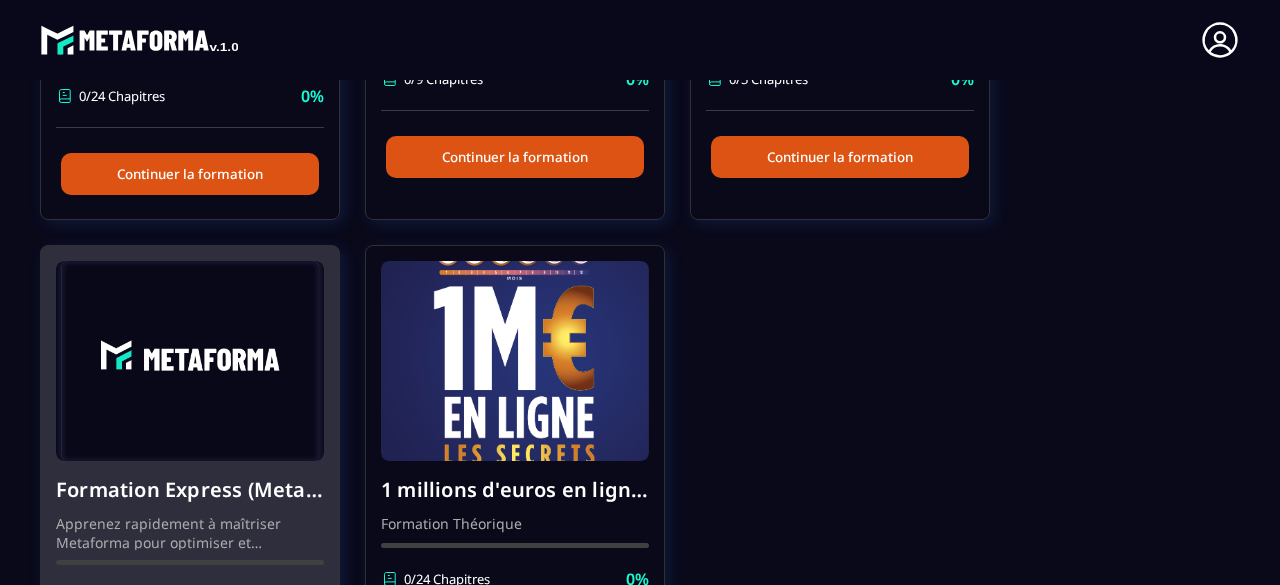 click at bounding box center (190, 361) 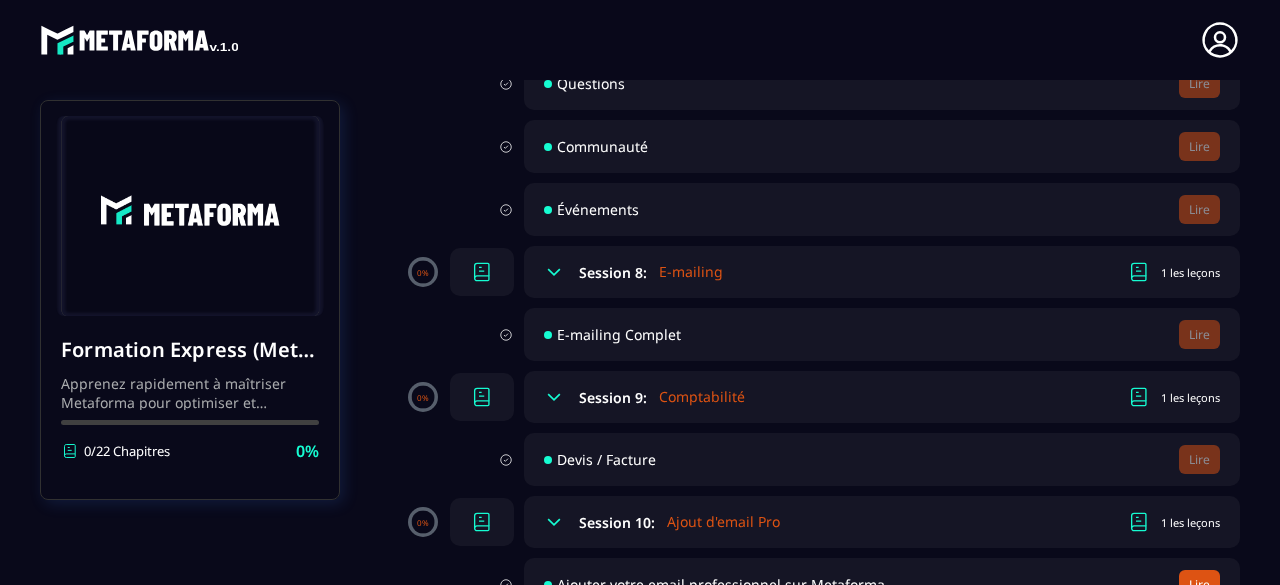scroll, scrollTop: 1716, scrollLeft: 0, axis: vertical 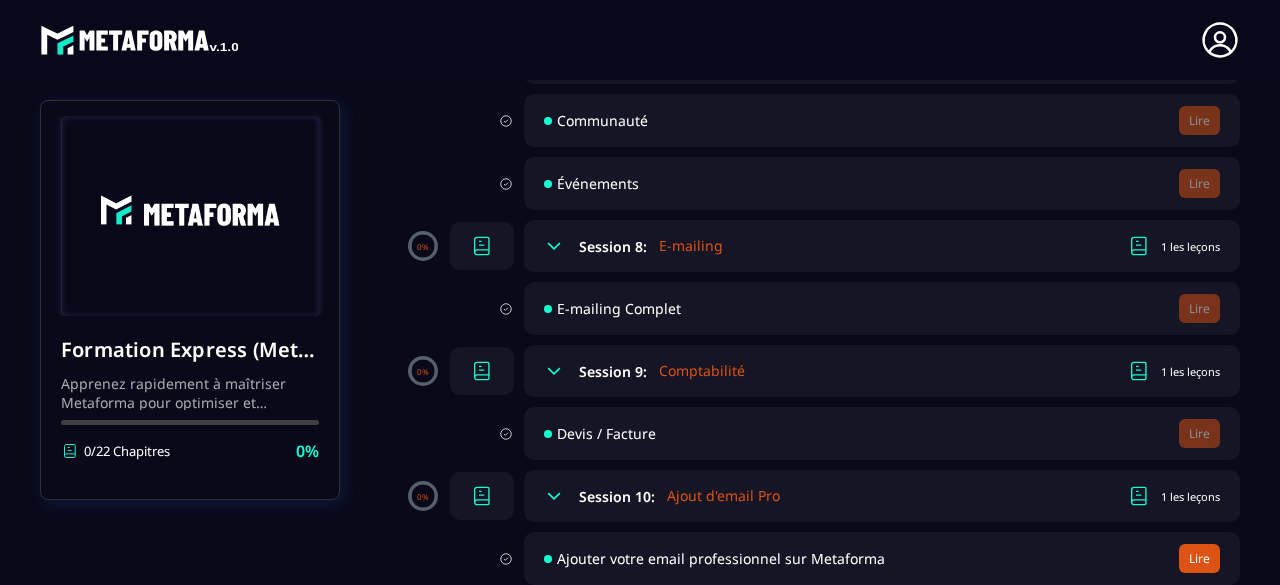click on "Lire" at bounding box center [1199, 558] 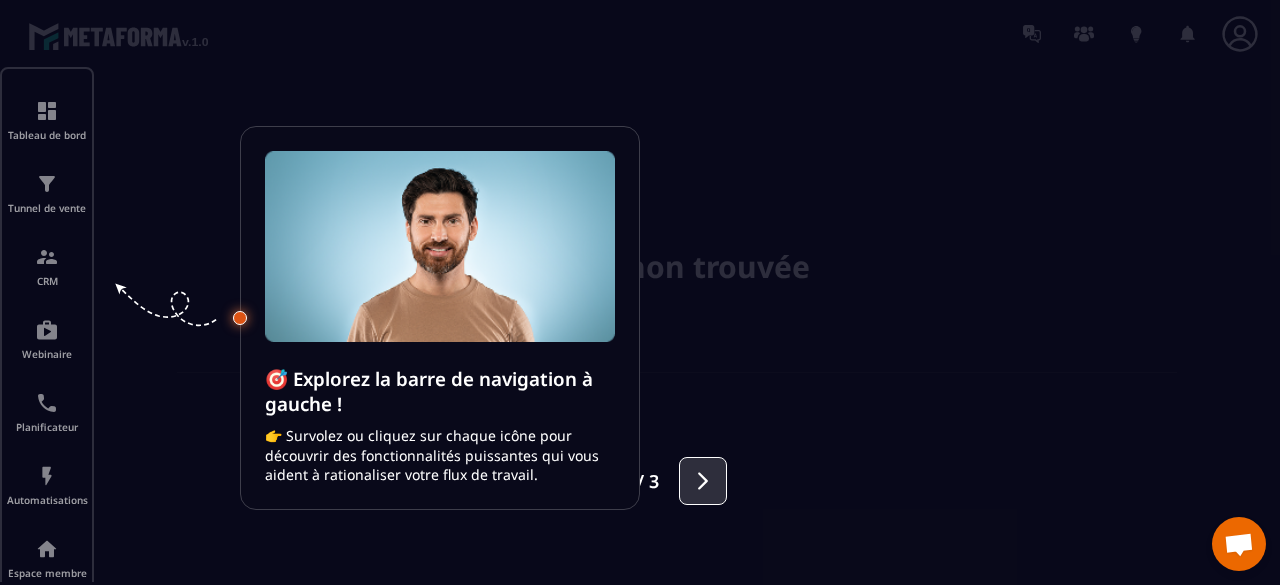 click 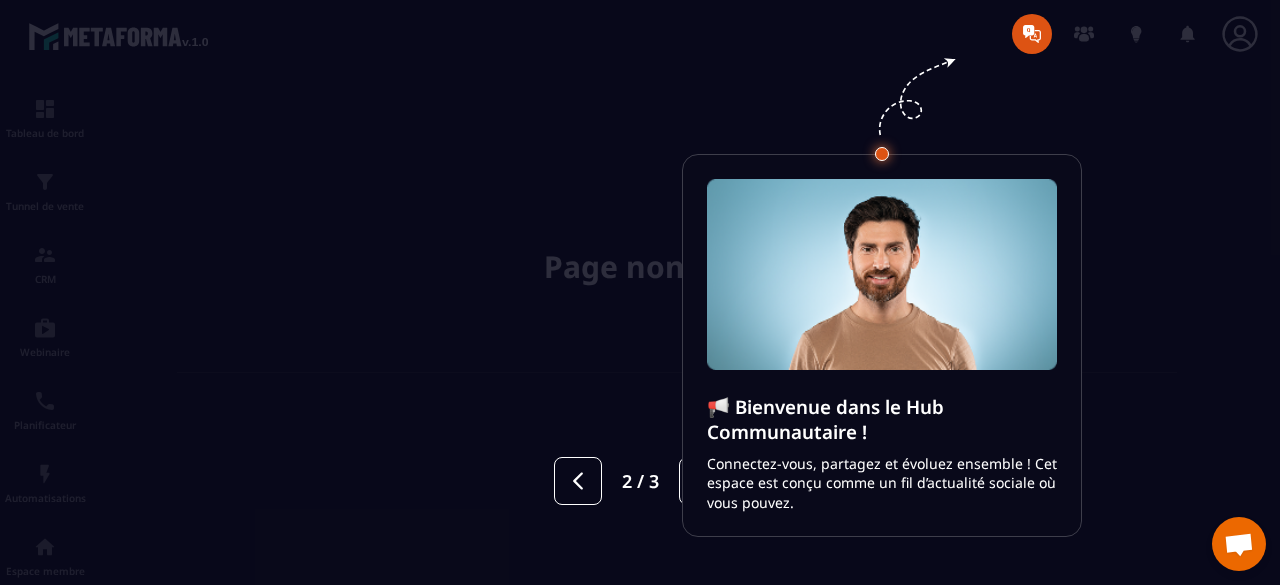 click on "2 / 3" at bounding box center [640, 481] 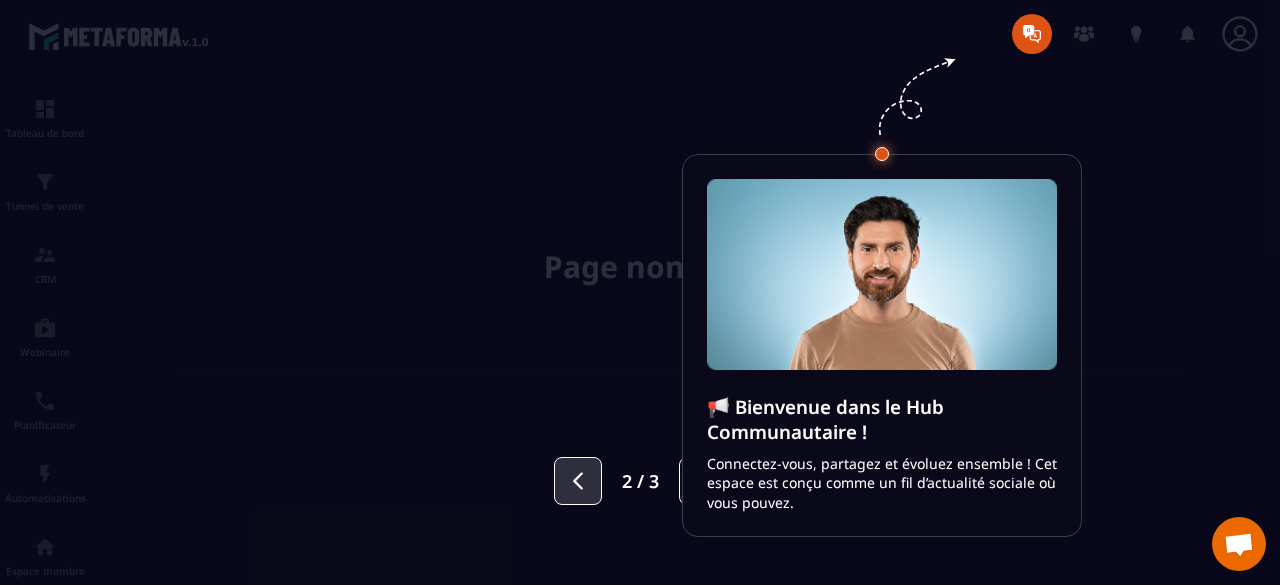 click at bounding box center [578, 481] 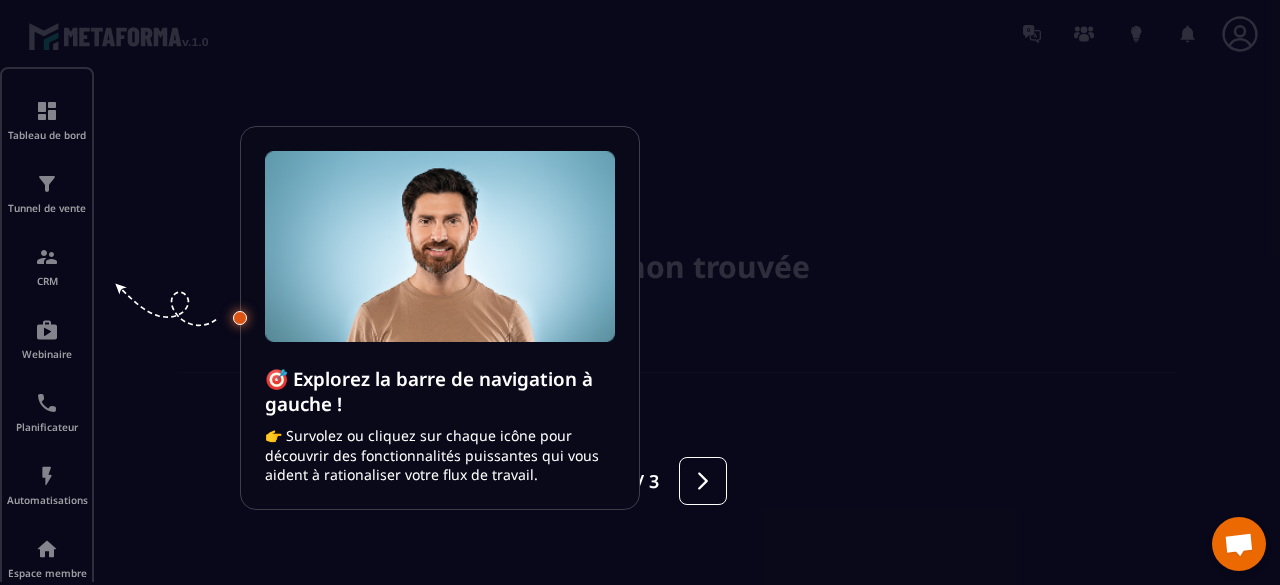 click at bounding box center [640, 292] 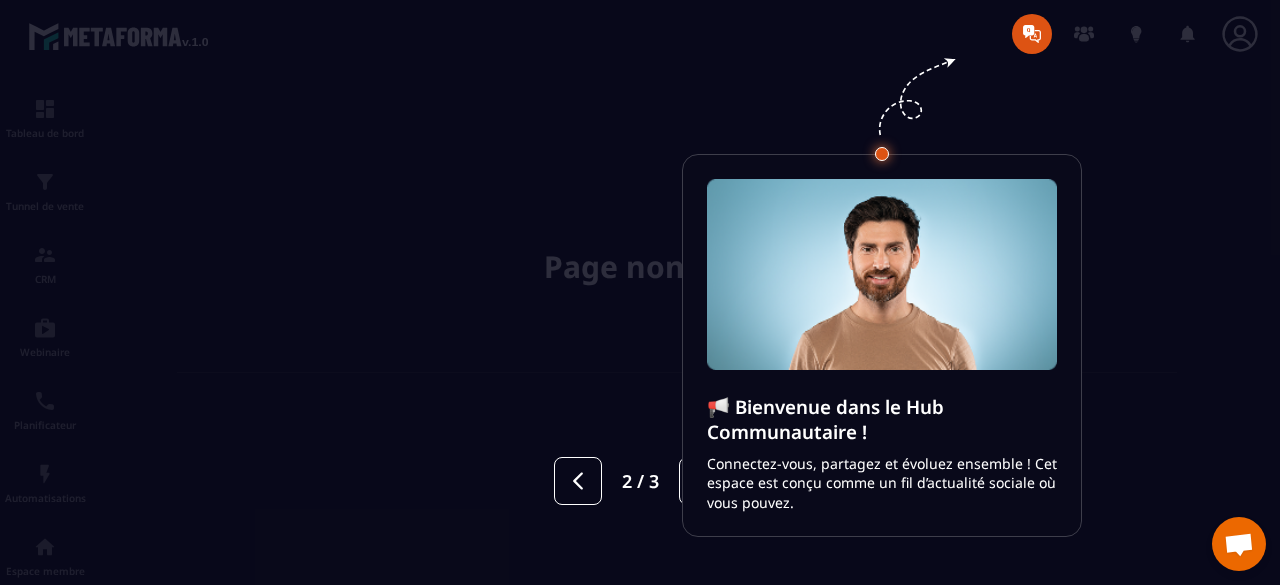 click at bounding box center [640, 292] 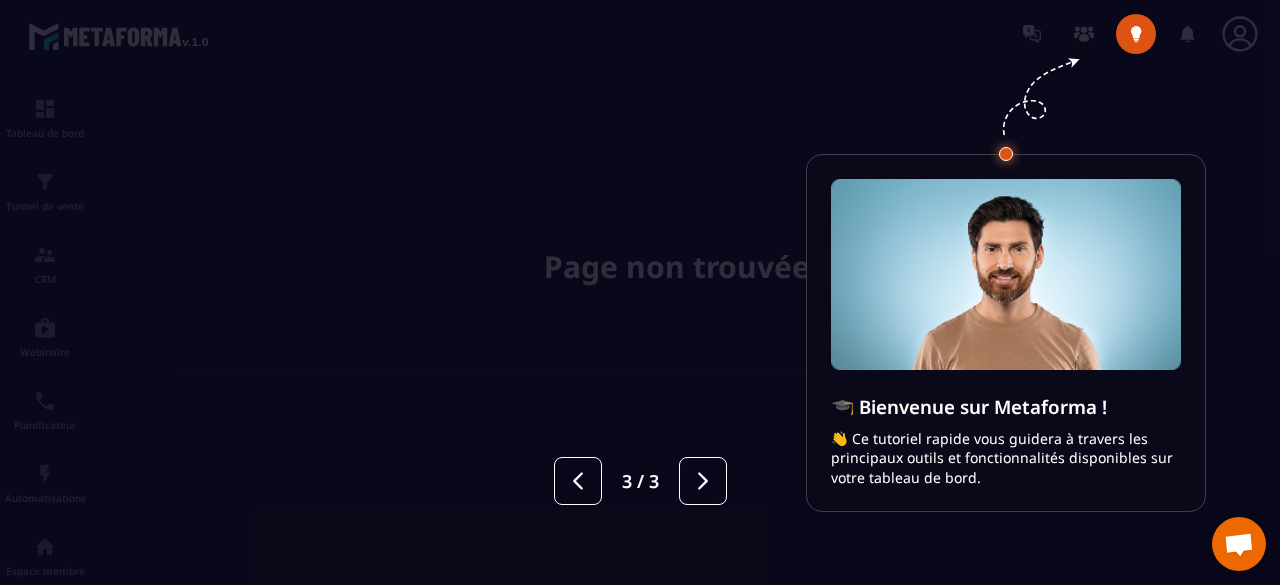 click at bounding box center [640, 292] 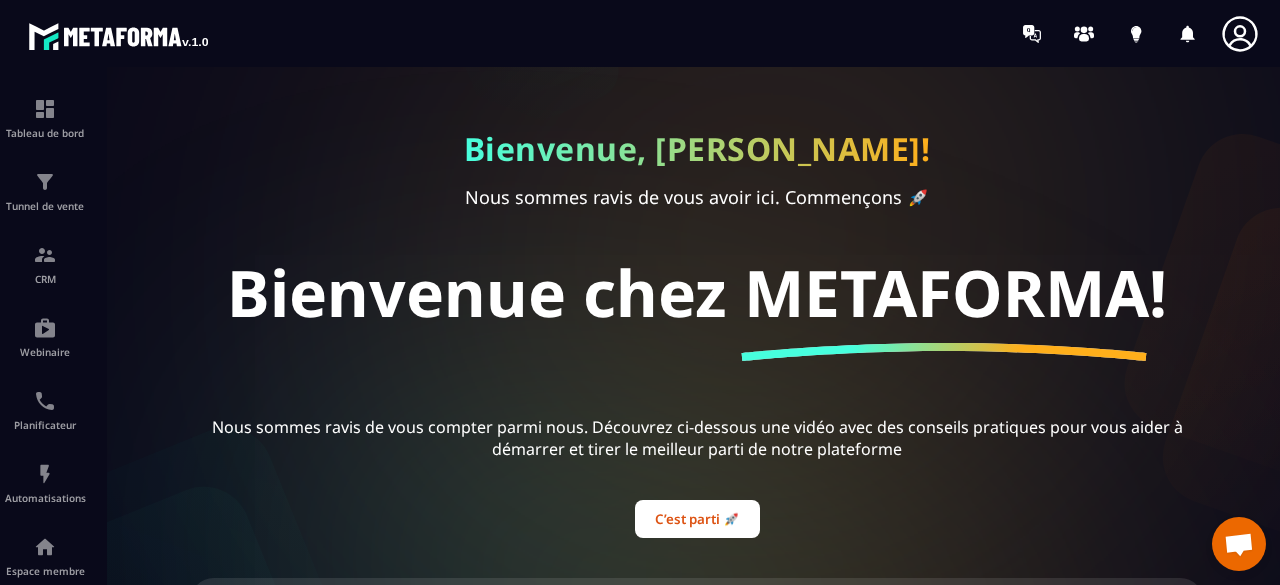 click at bounding box center [697, 336] 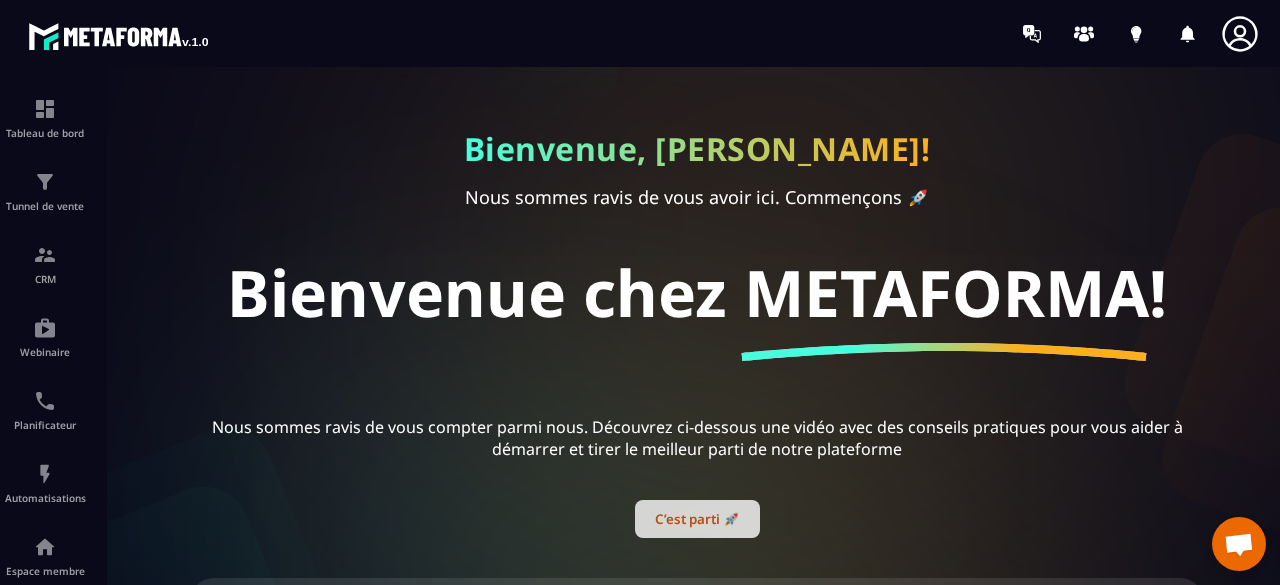 click on "C’est parti 🚀" at bounding box center (697, 519) 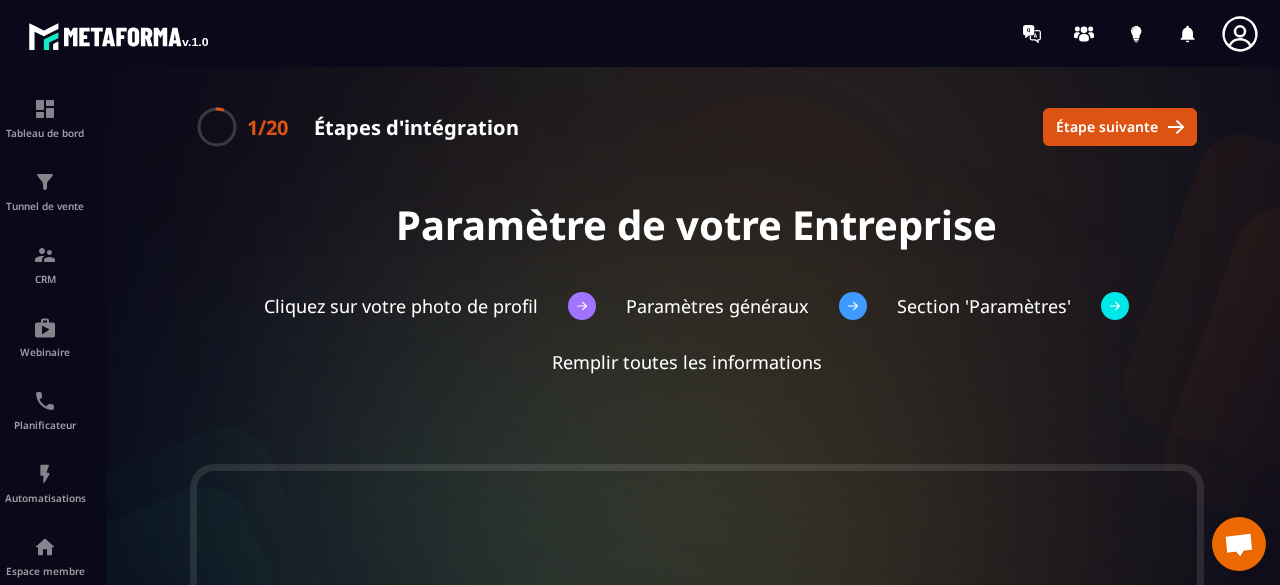 scroll, scrollTop: 200, scrollLeft: 0, axis: vertical 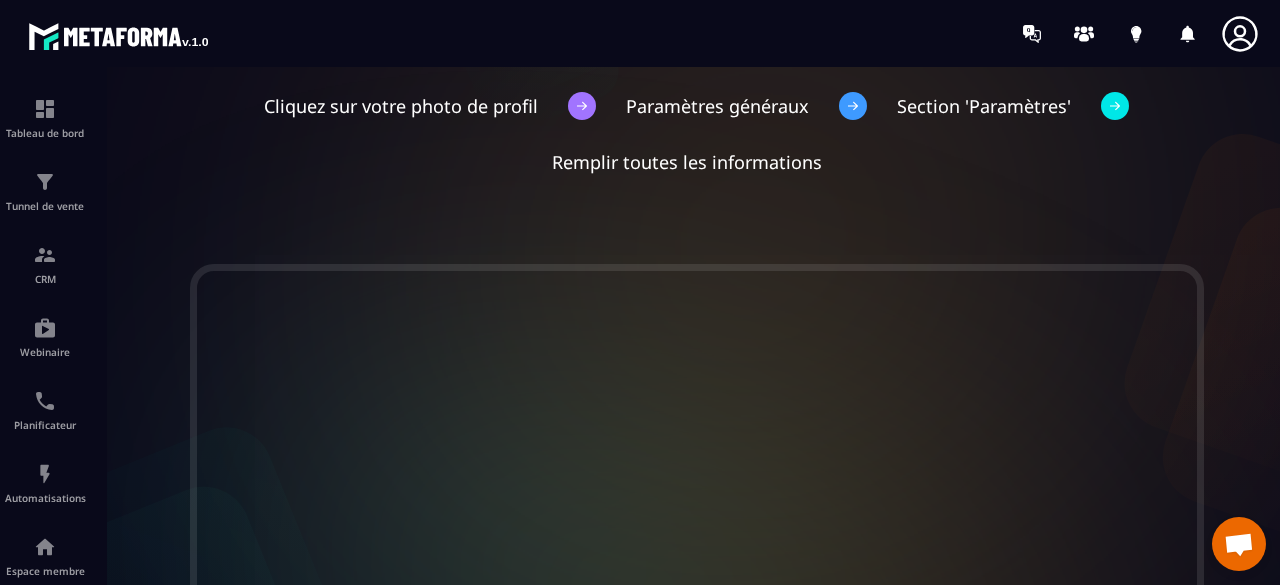 click 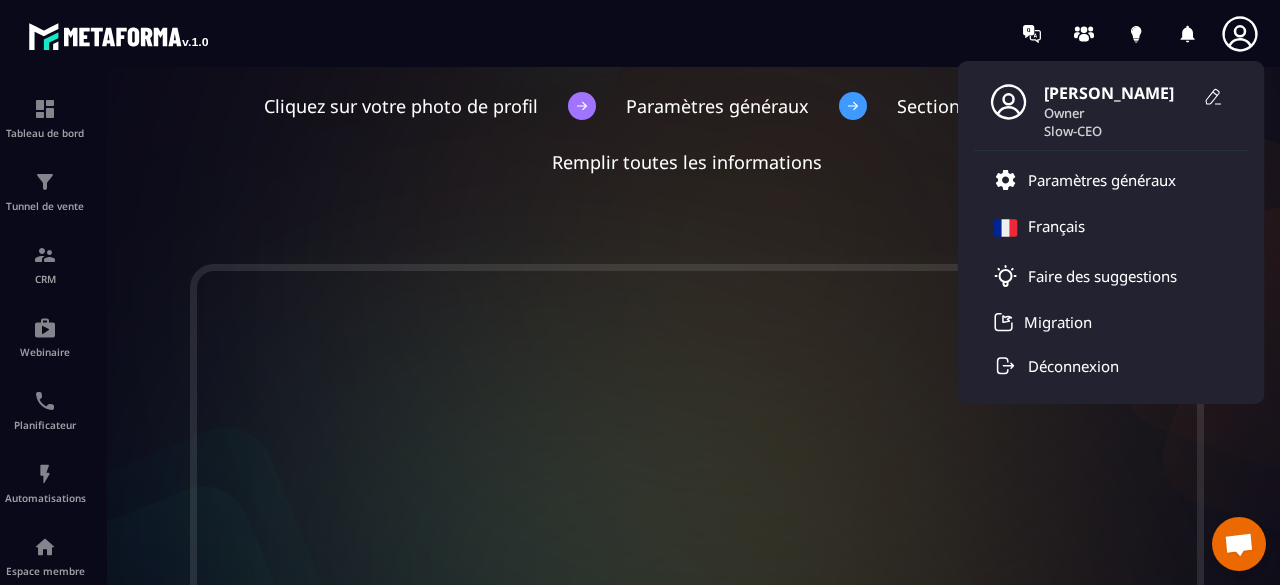 click on "Slow-CEO" at bounding box center [1119, 131] 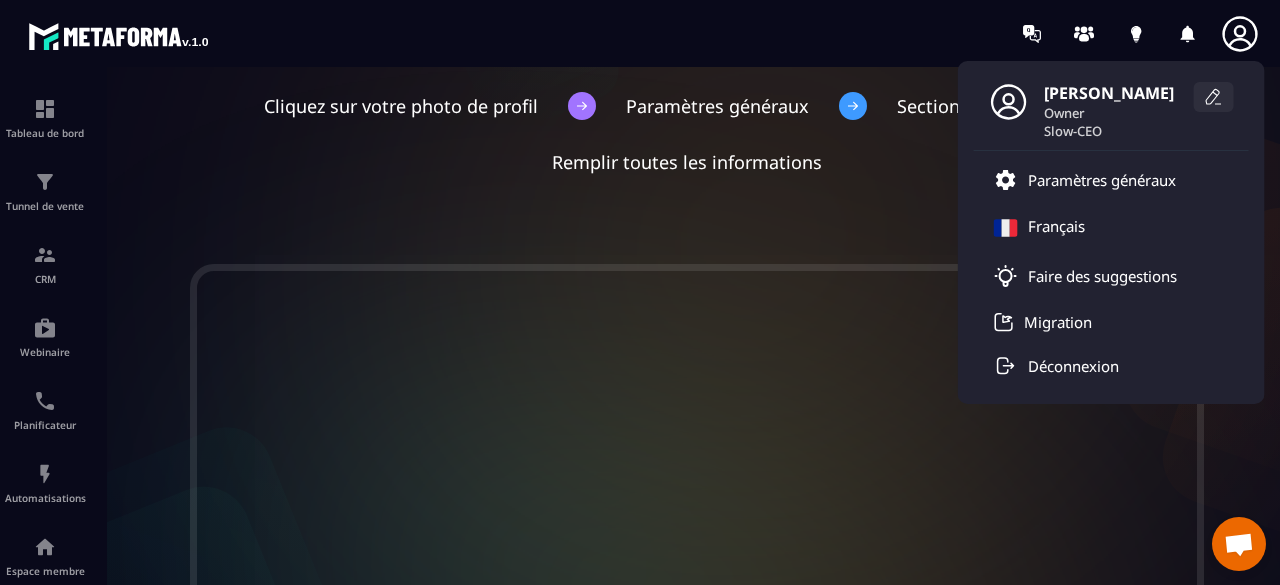 click at bounding box center (1214, 97) 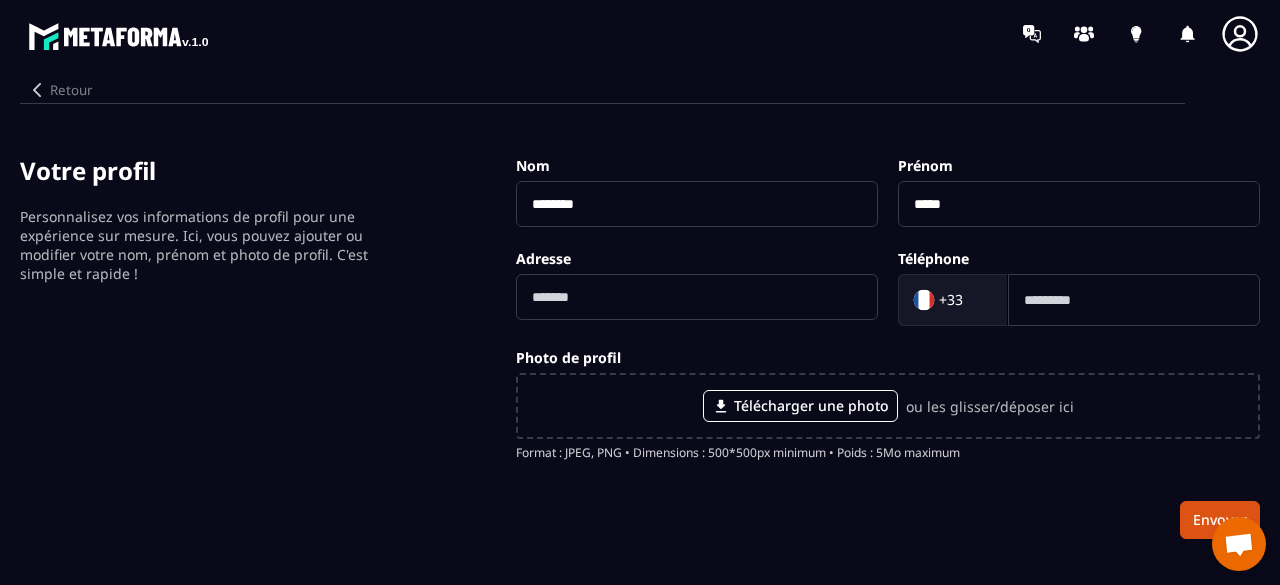 click 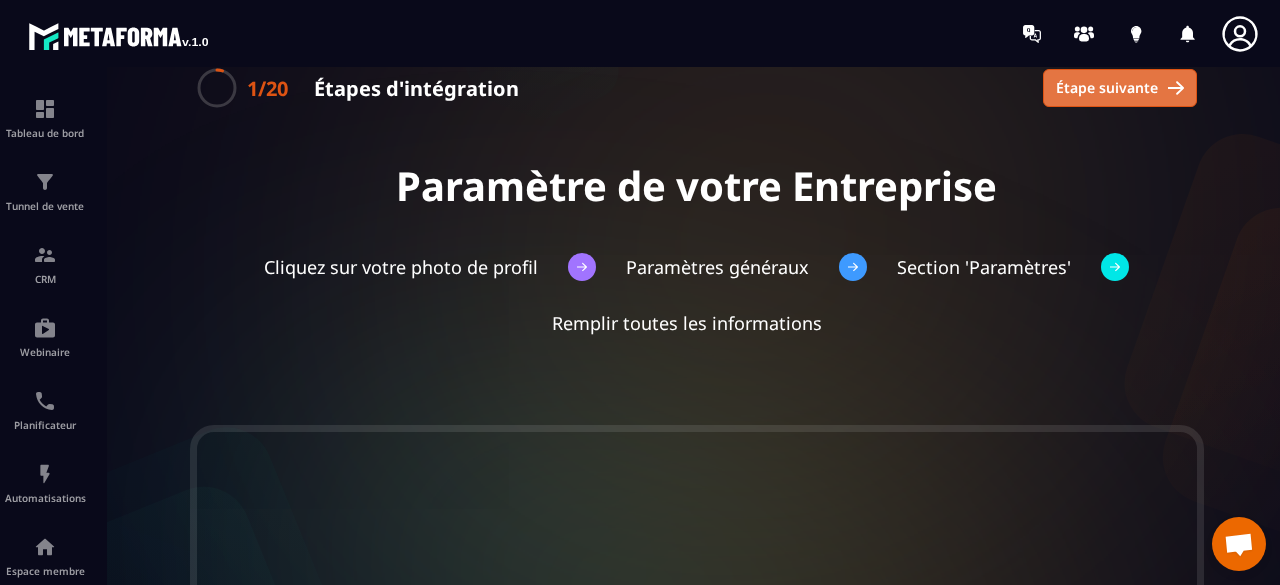 scroll, scrollTop: 0, scrollLeft: 0, axis: both 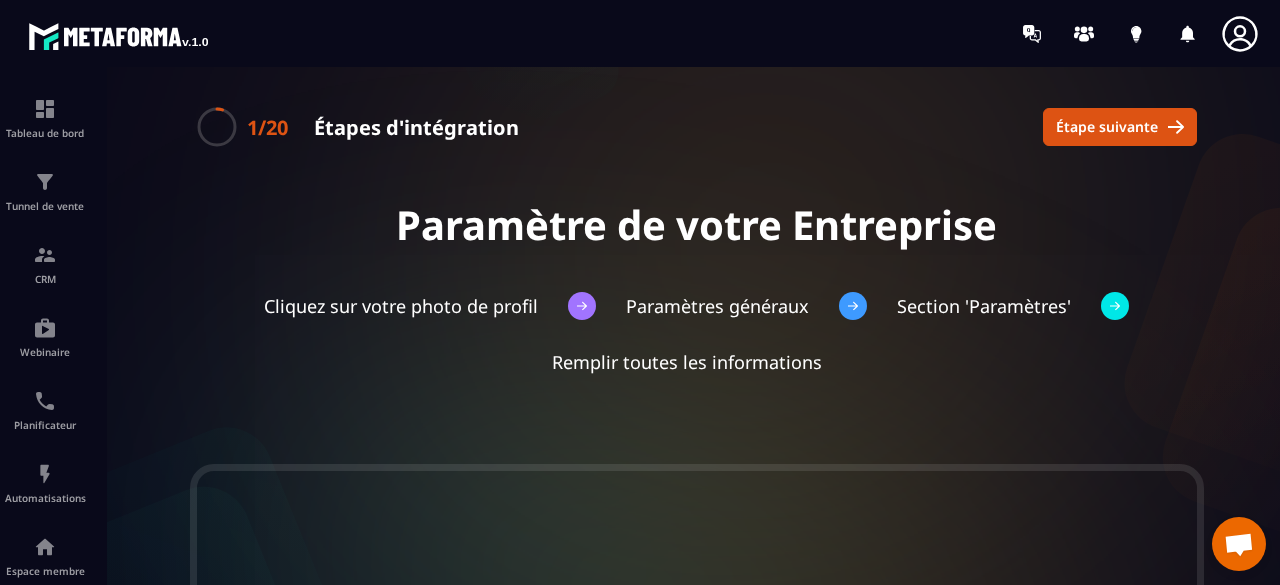 click 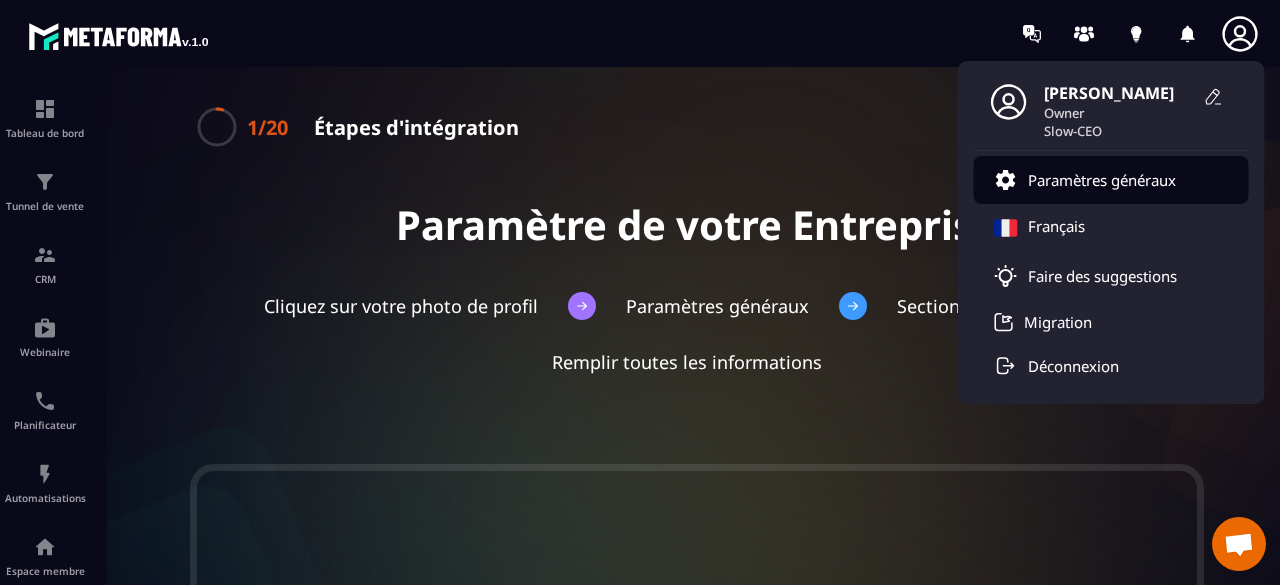click on "Paramètres généraux" at bounding box center (1102, 180) 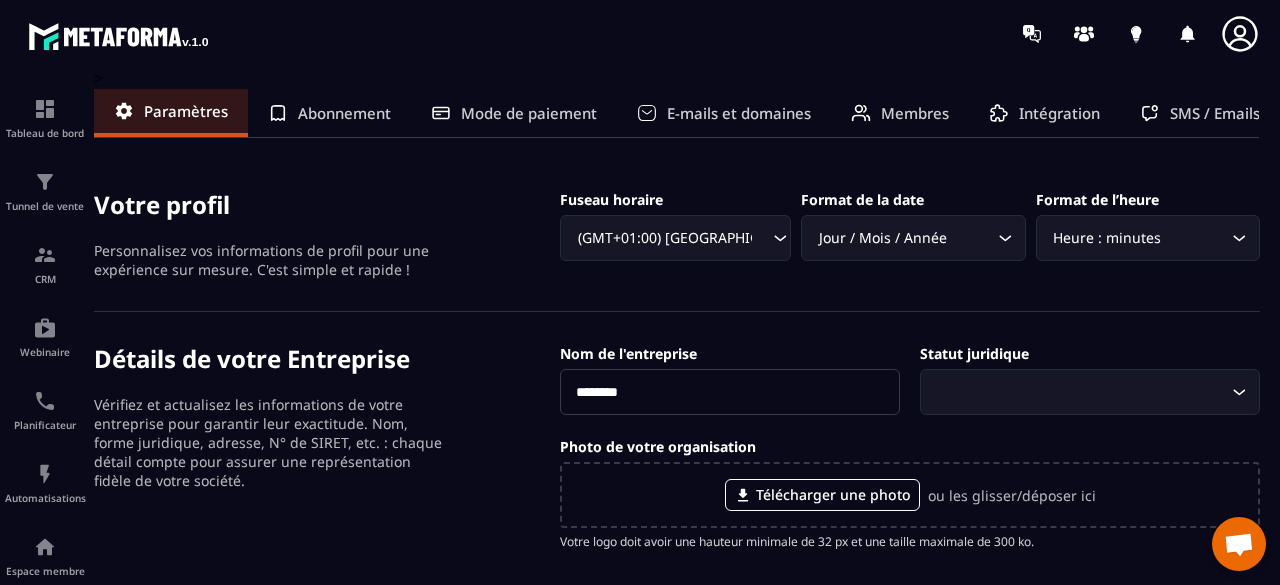 click on "Abonnement" 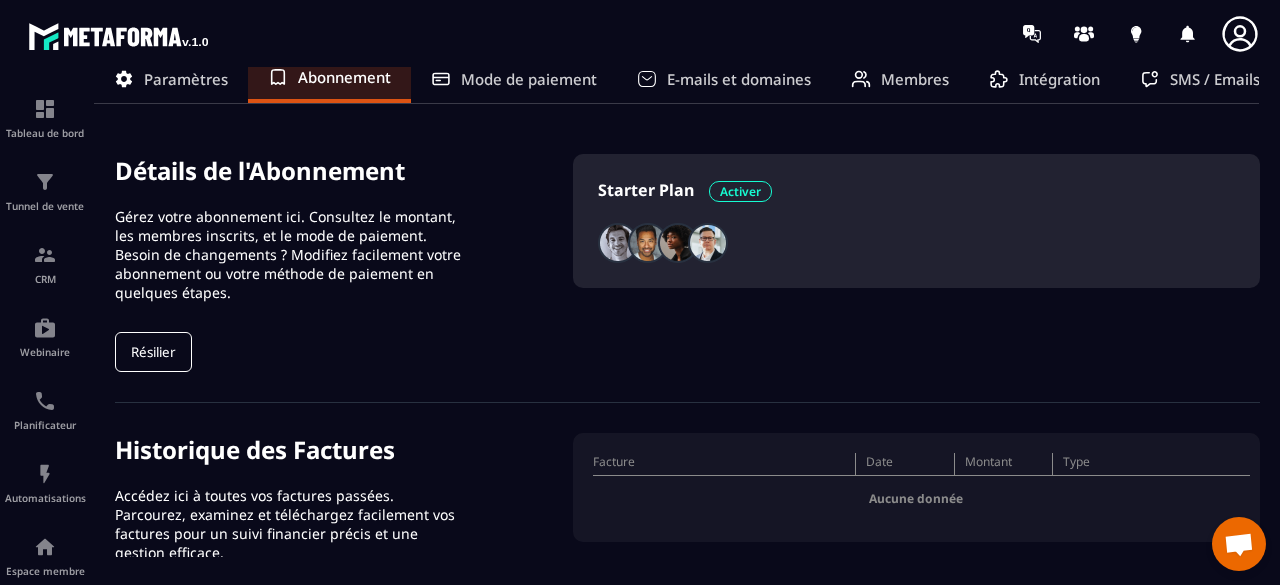 scroll, scrollTop: 0, scrollLeft: 0, axis: both 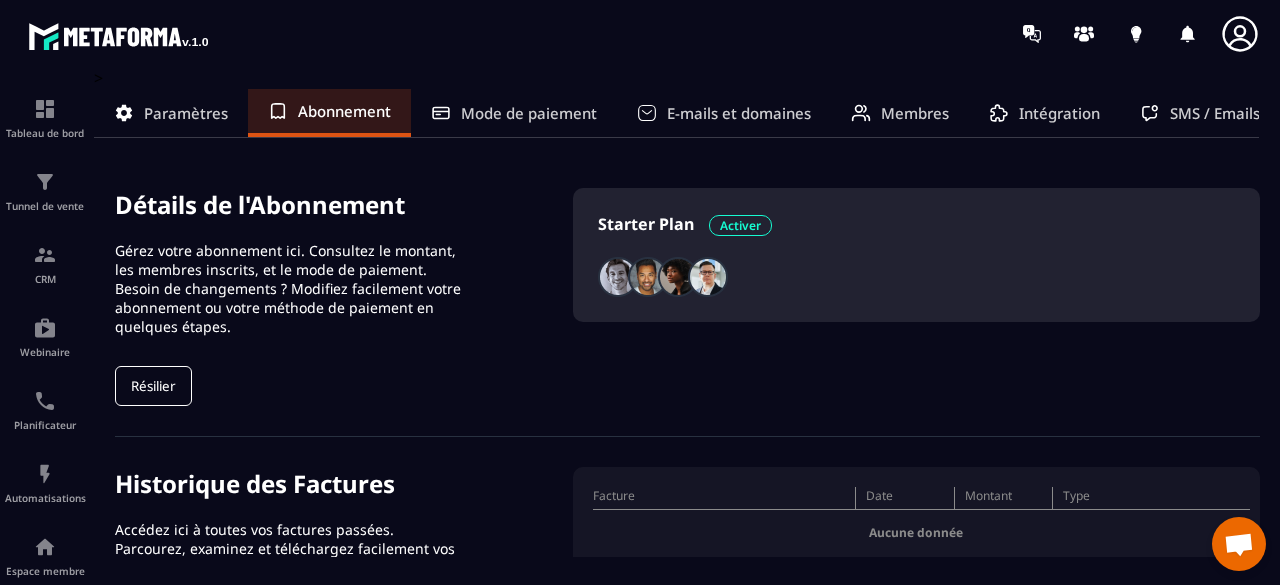 click on "Mode de paiement" at bounding box center (529, 113) 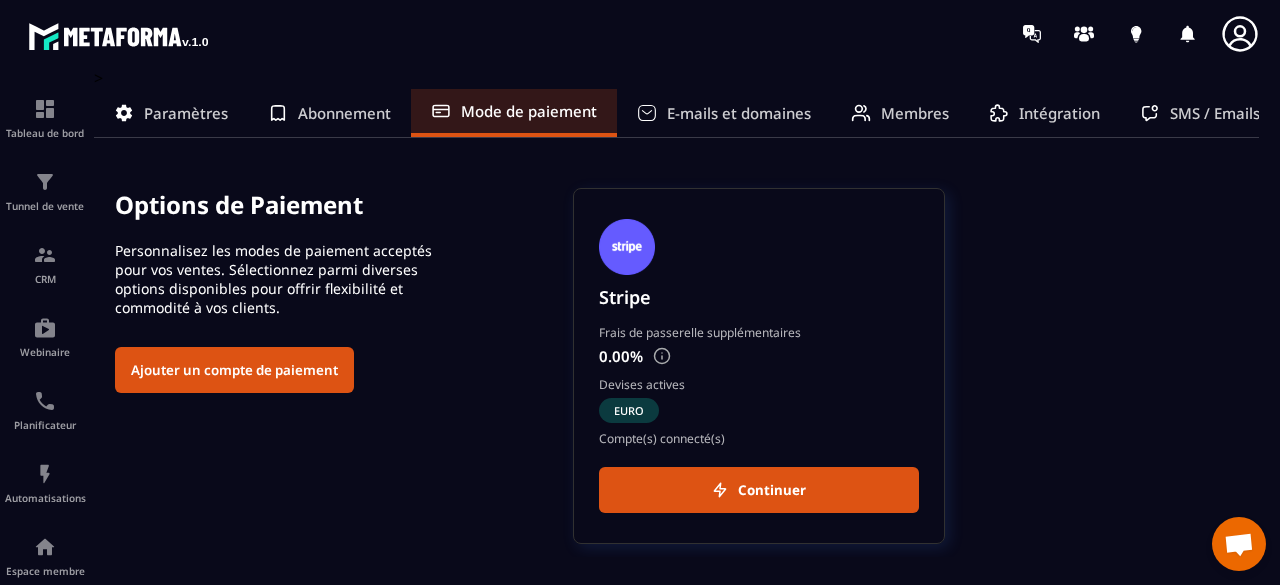 click on "Ajouter un compte de paiement" at bounding box center (234, 370) 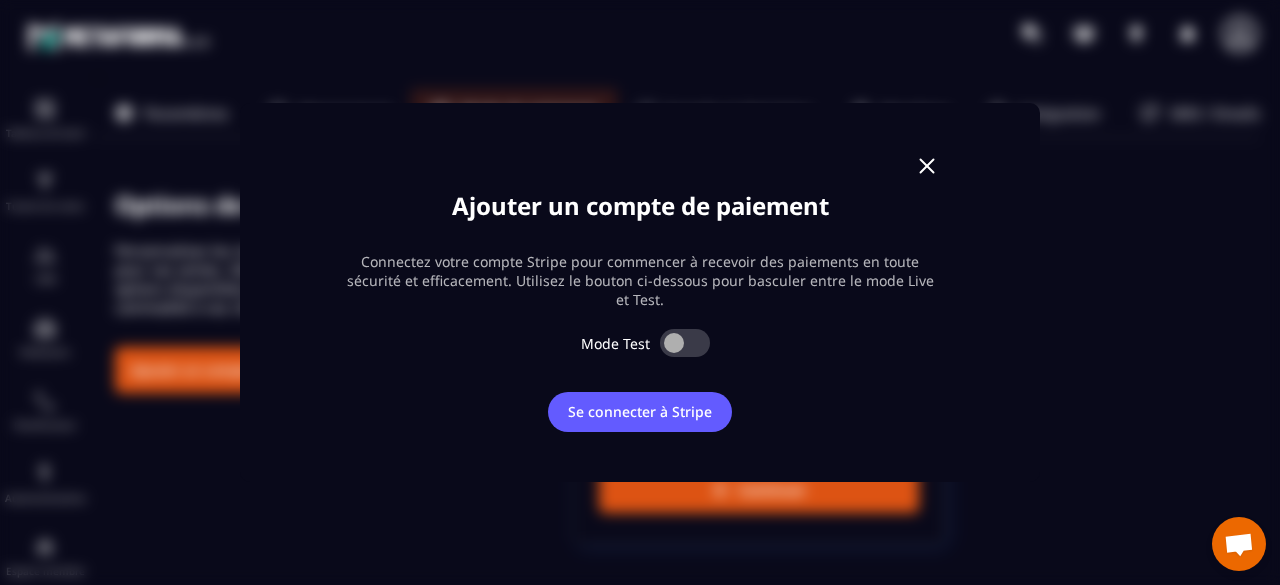 click at bounding box center [927, 166] 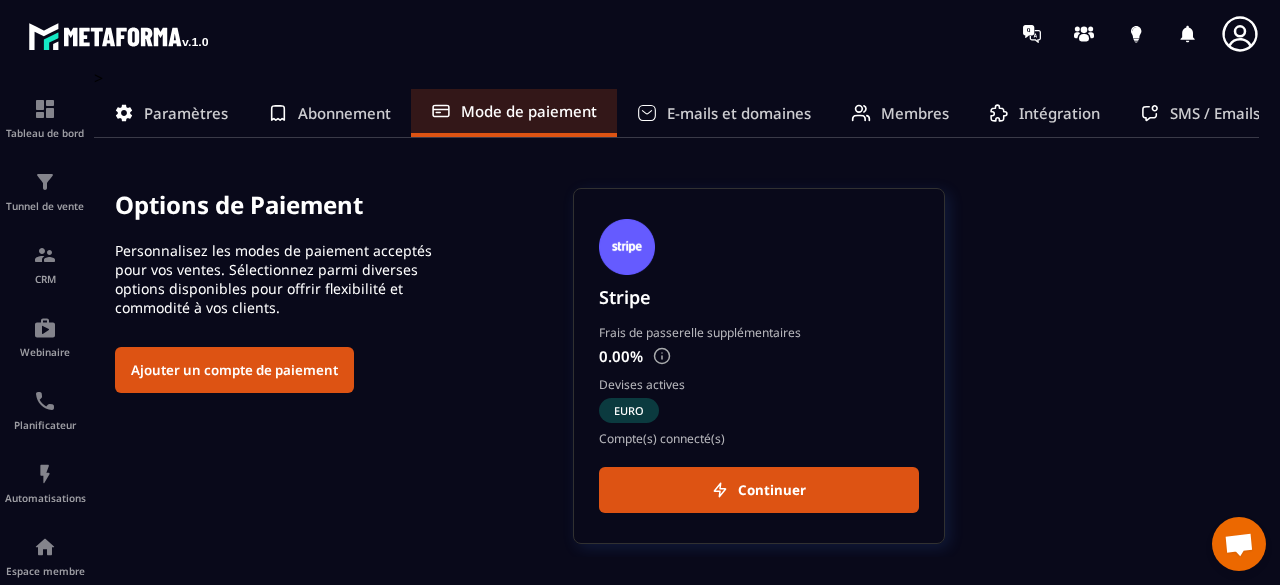 click on "E-mails et domaines" 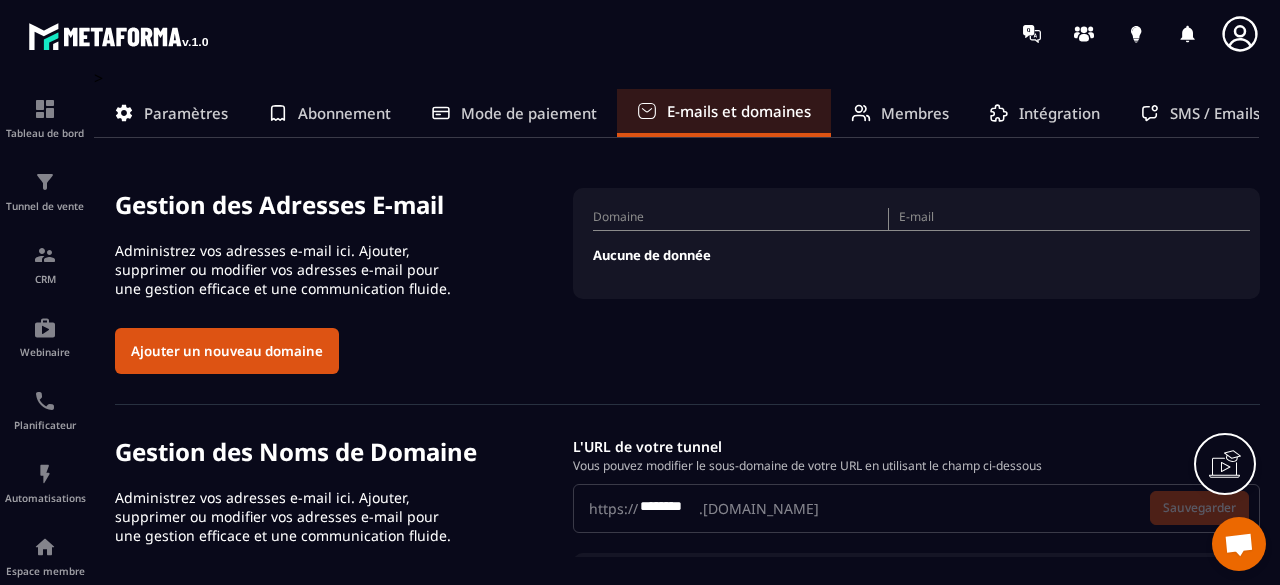 click on "Membres" at bounding box center [915, 113] 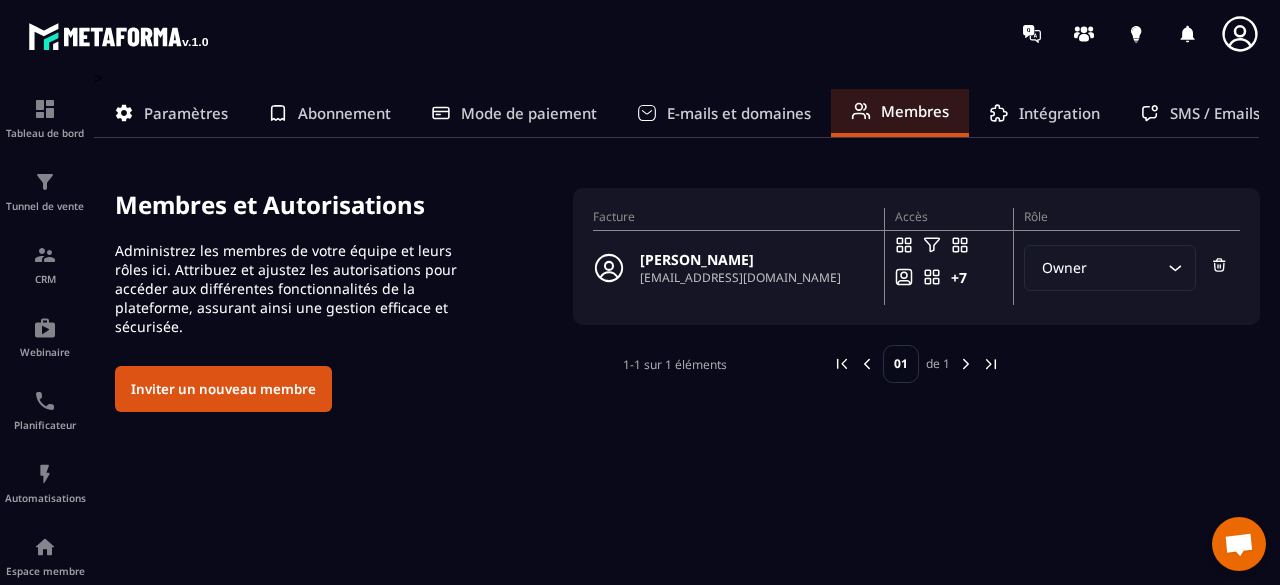 click on "Intégration" 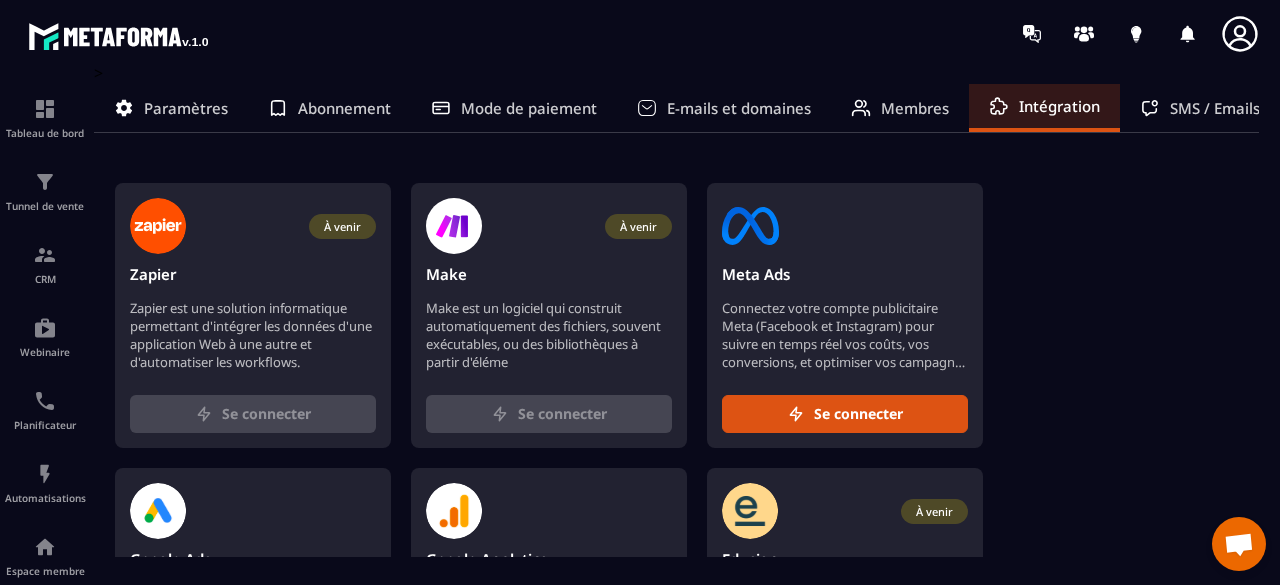 scroll, scrollTop: 0, scrollLeft: 0, axis: both 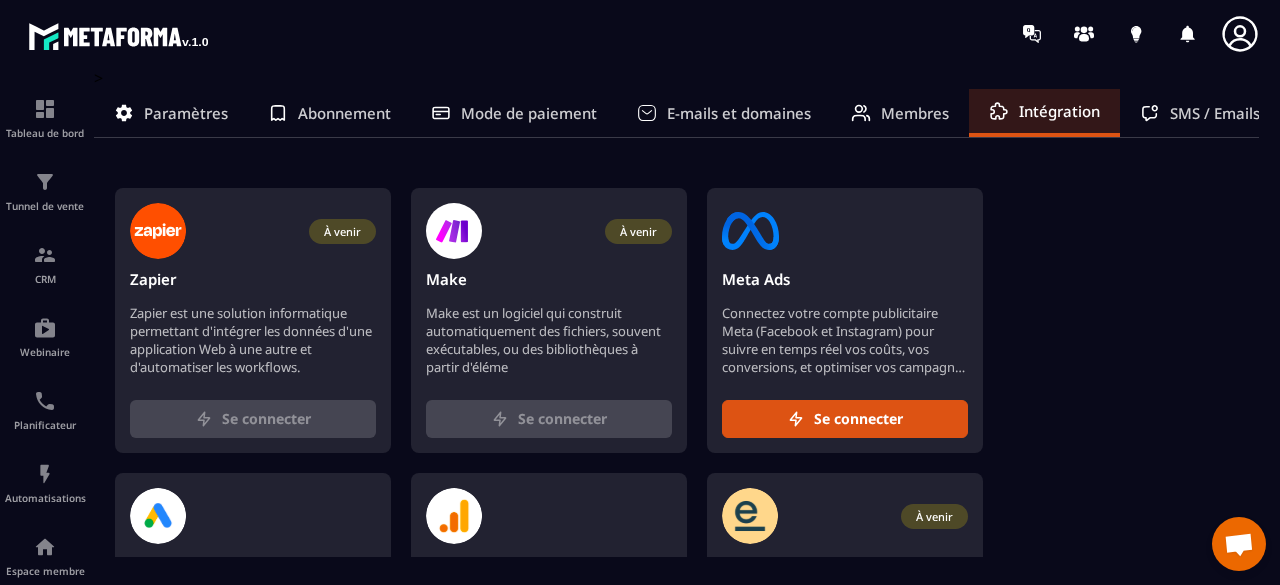 click on "SMS / Emails / Webinaires" 